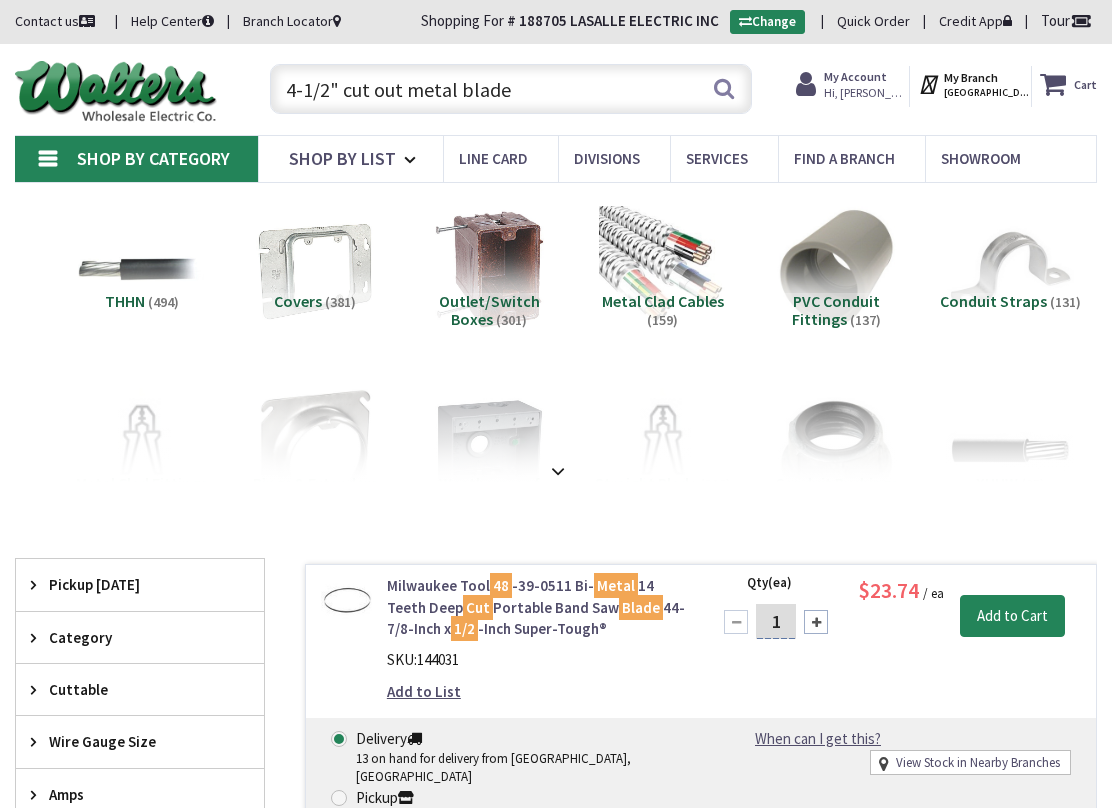 scroll, scrollTop: 0, scrollLeft: 0, axis: both 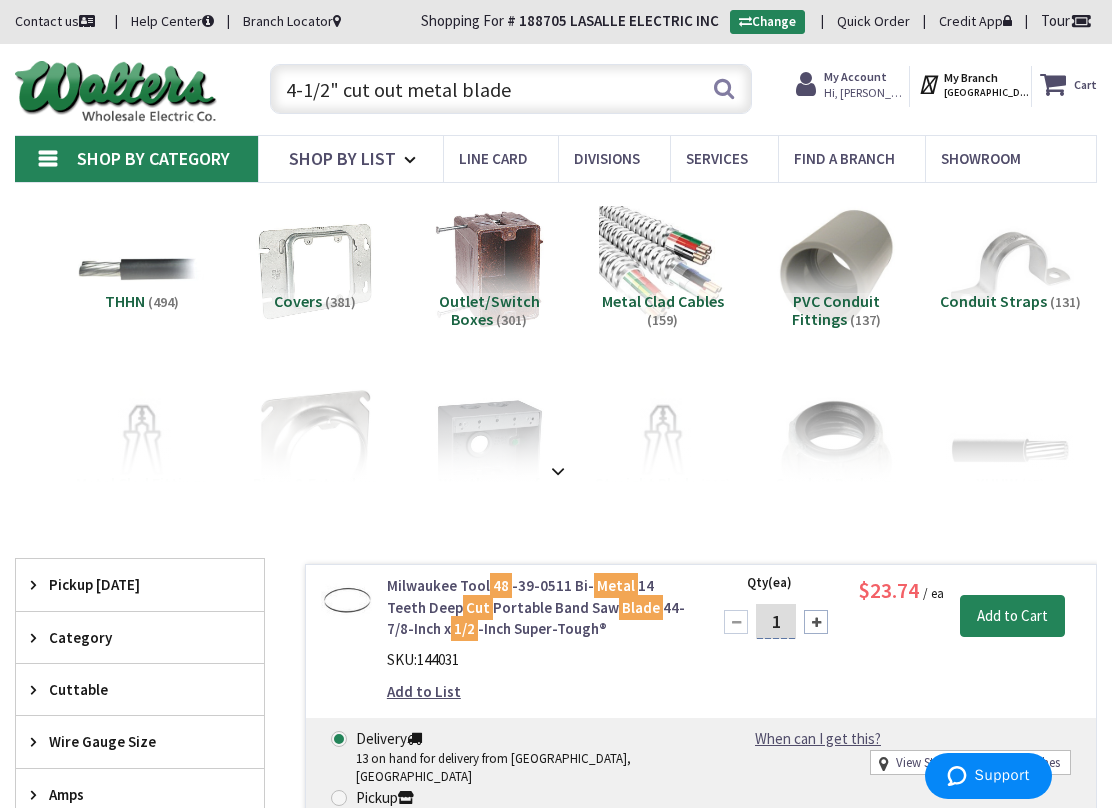 click on "4-1/2" cut out metal blade" at bounding box center [511, 89] 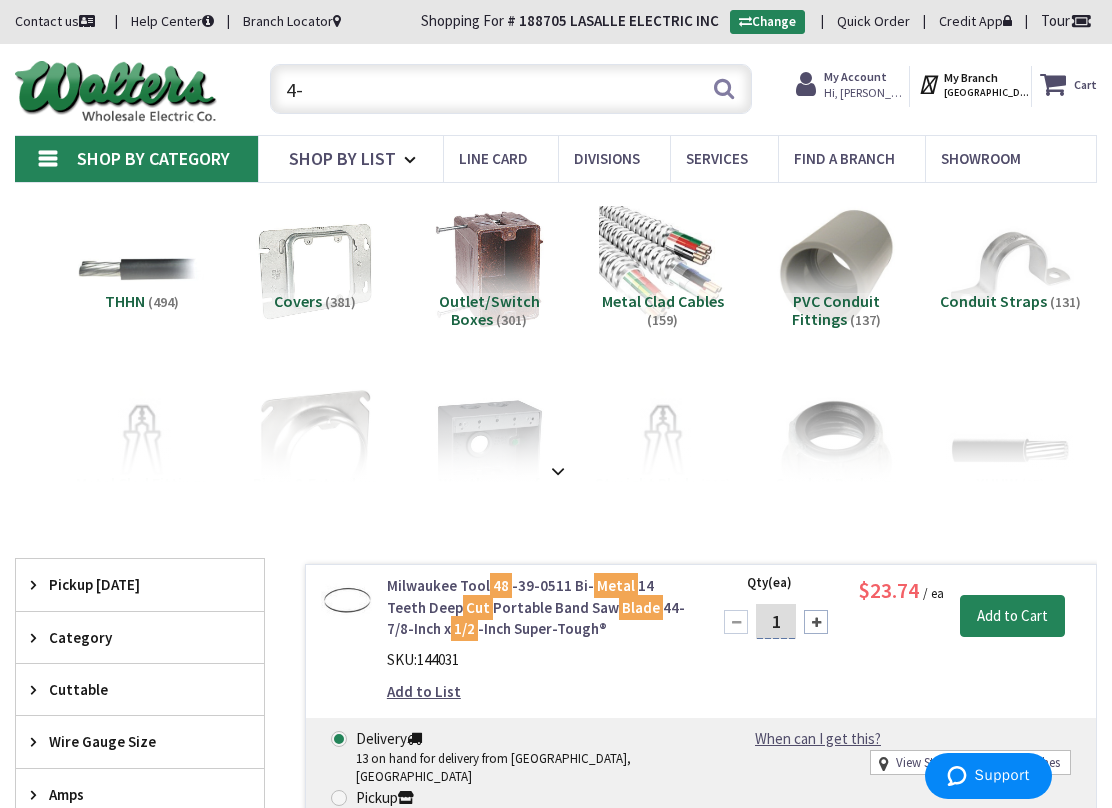type on "4" 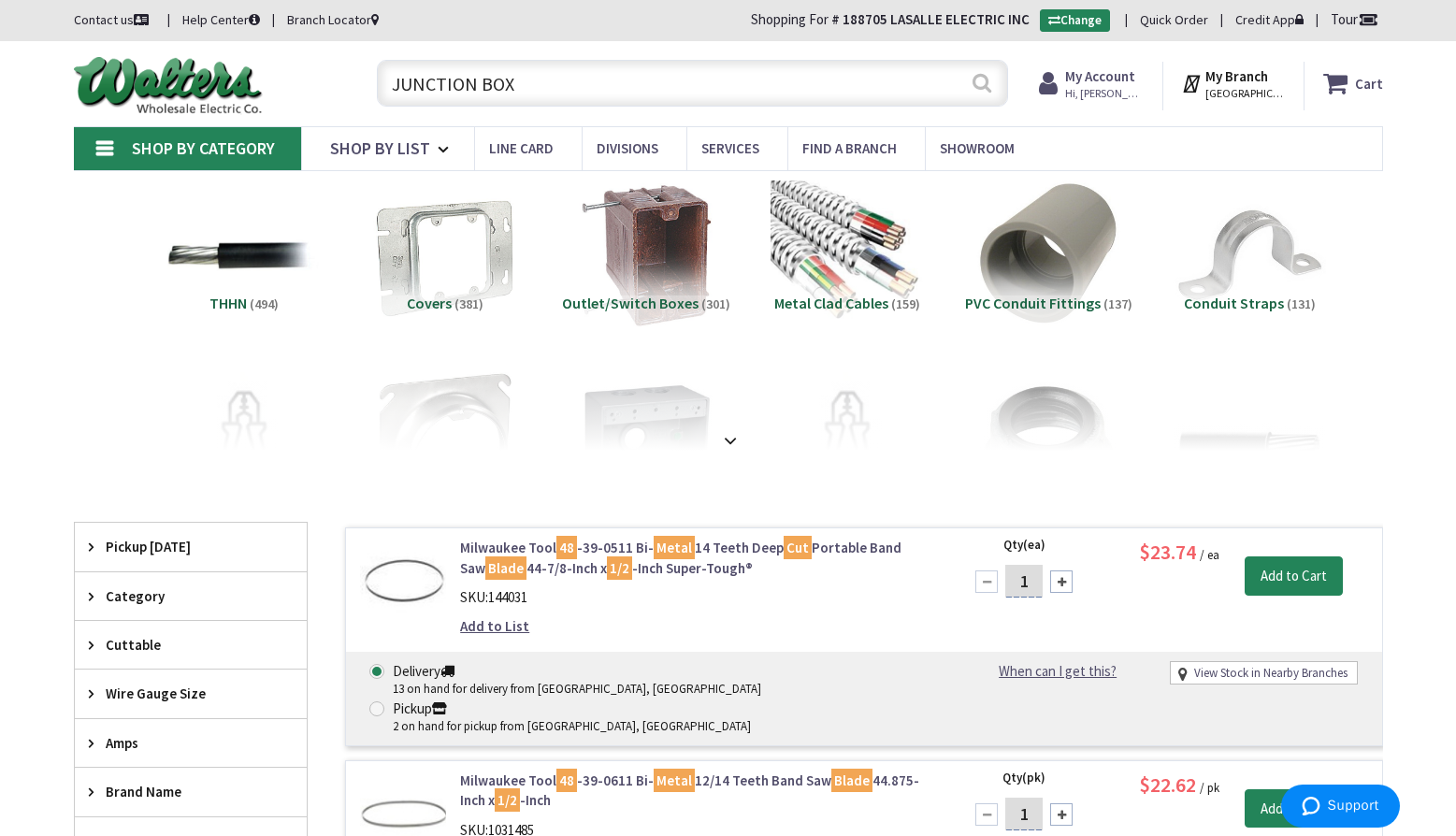 type on "JUNCTION BOX" 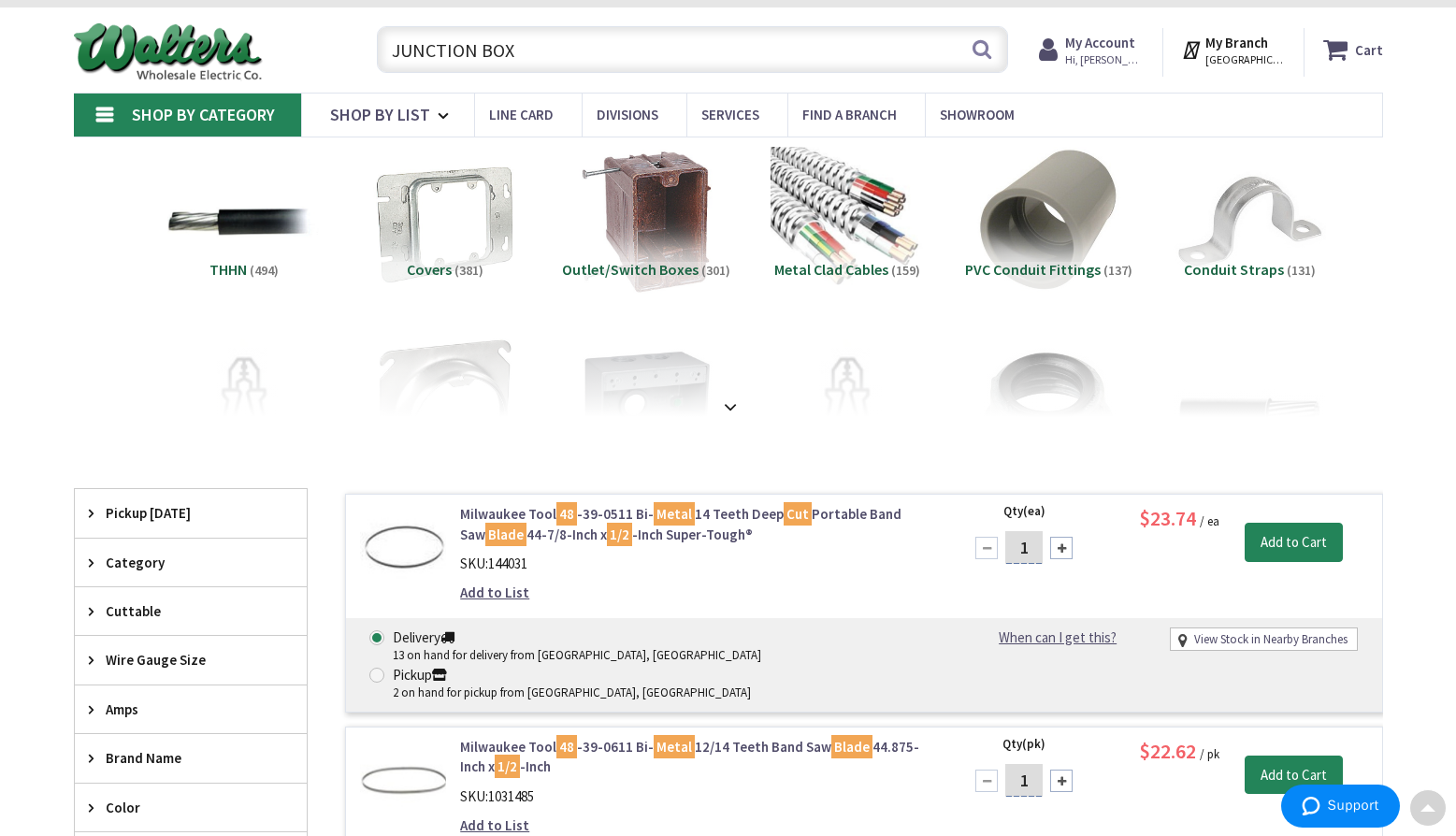 scroll, scrollTop: 0, scrollLeft: 0, axis: both 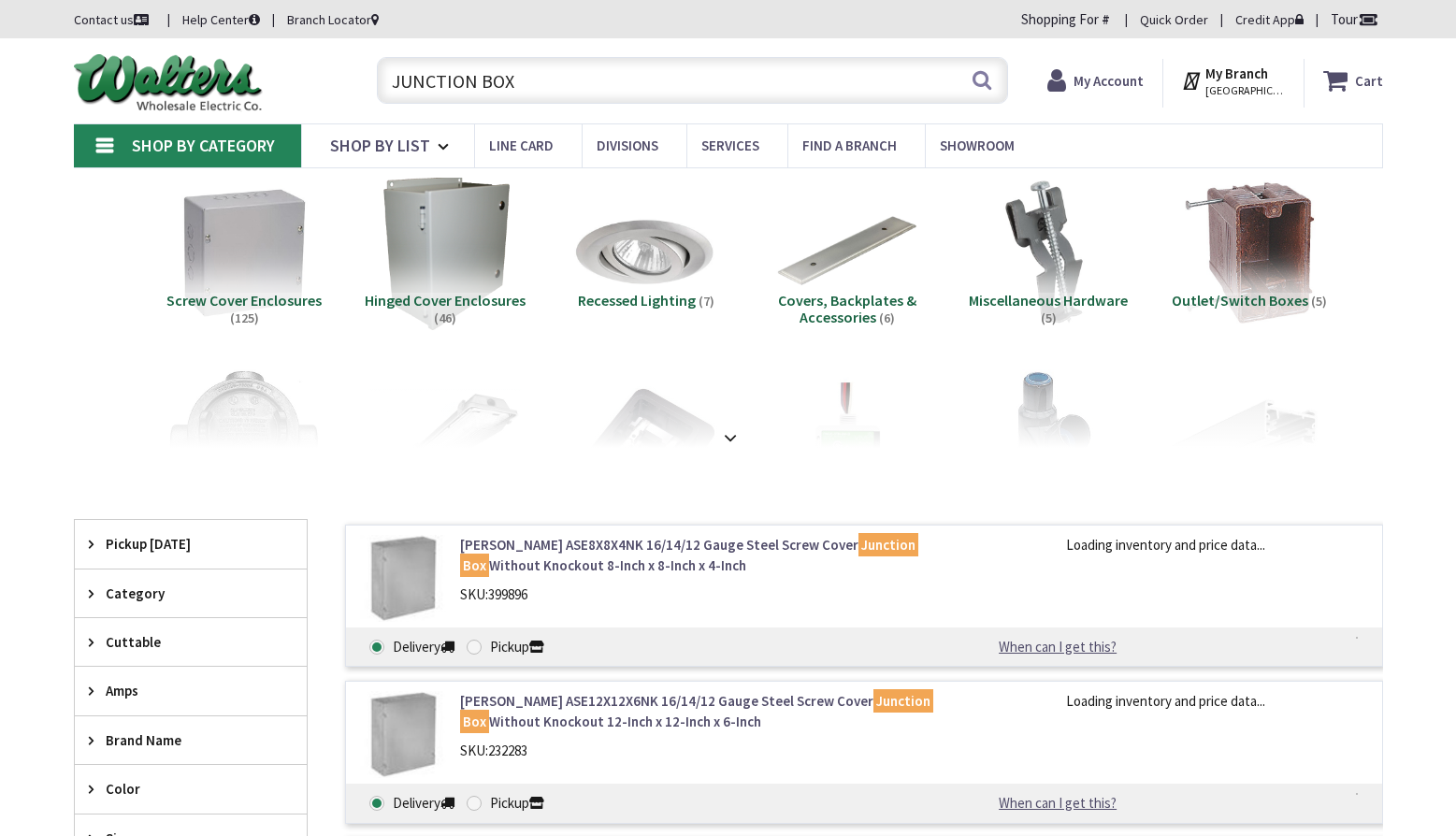 click on "JUNCTION BOX" at bounding box center (692, 80) 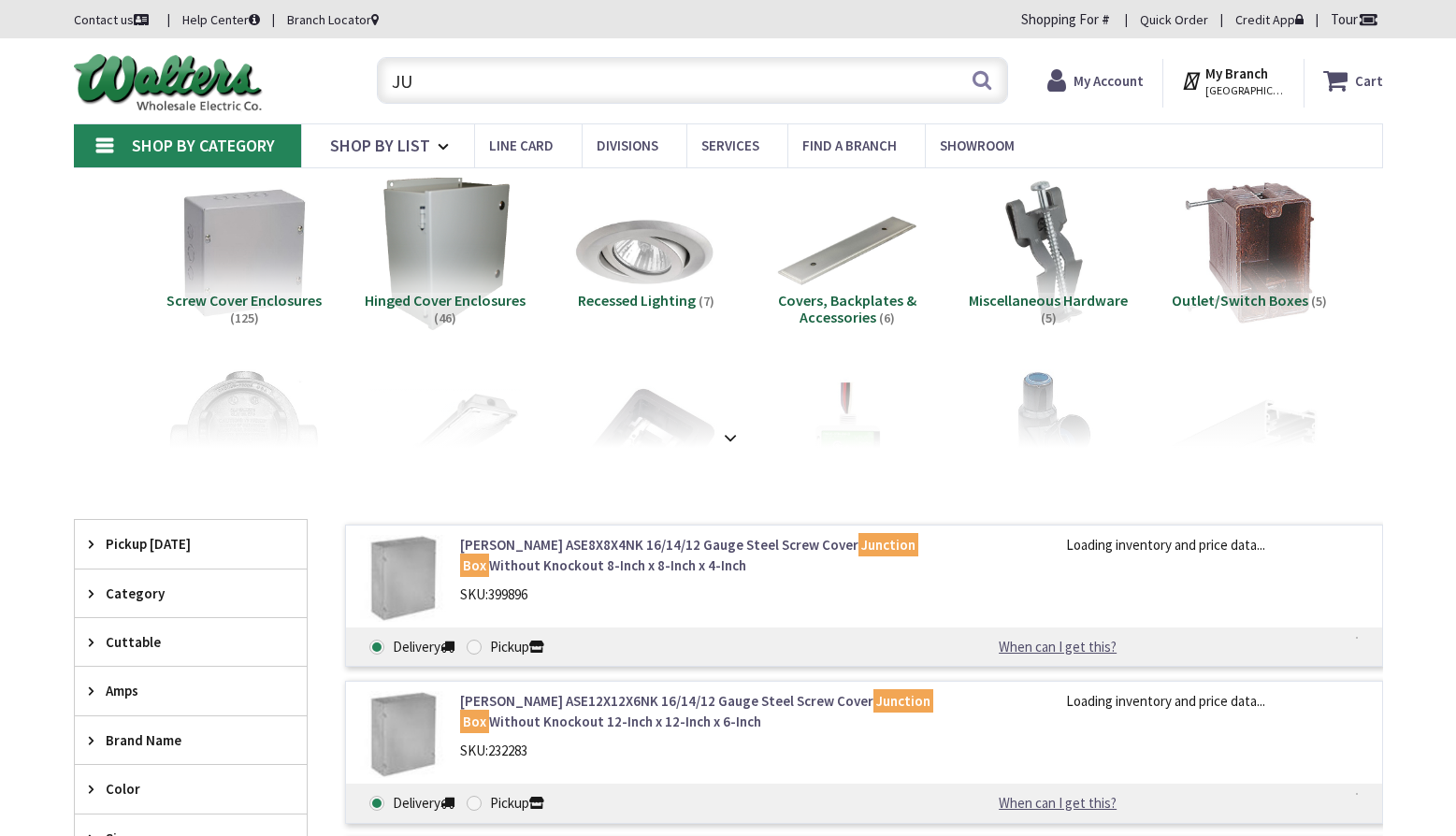 type on "J" 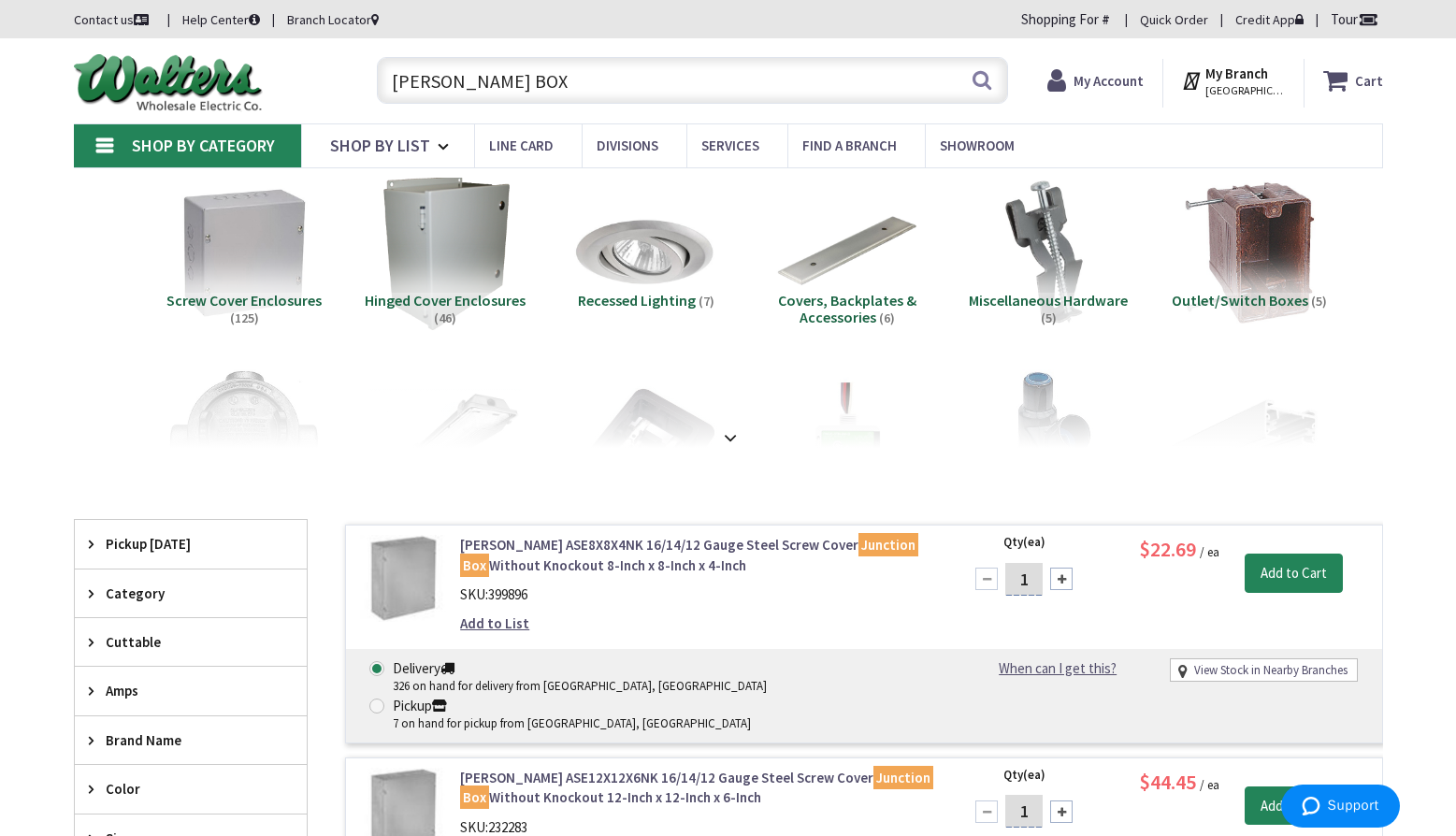 scroll, scrollTop: 0, scrollLeft: 0, axis: both 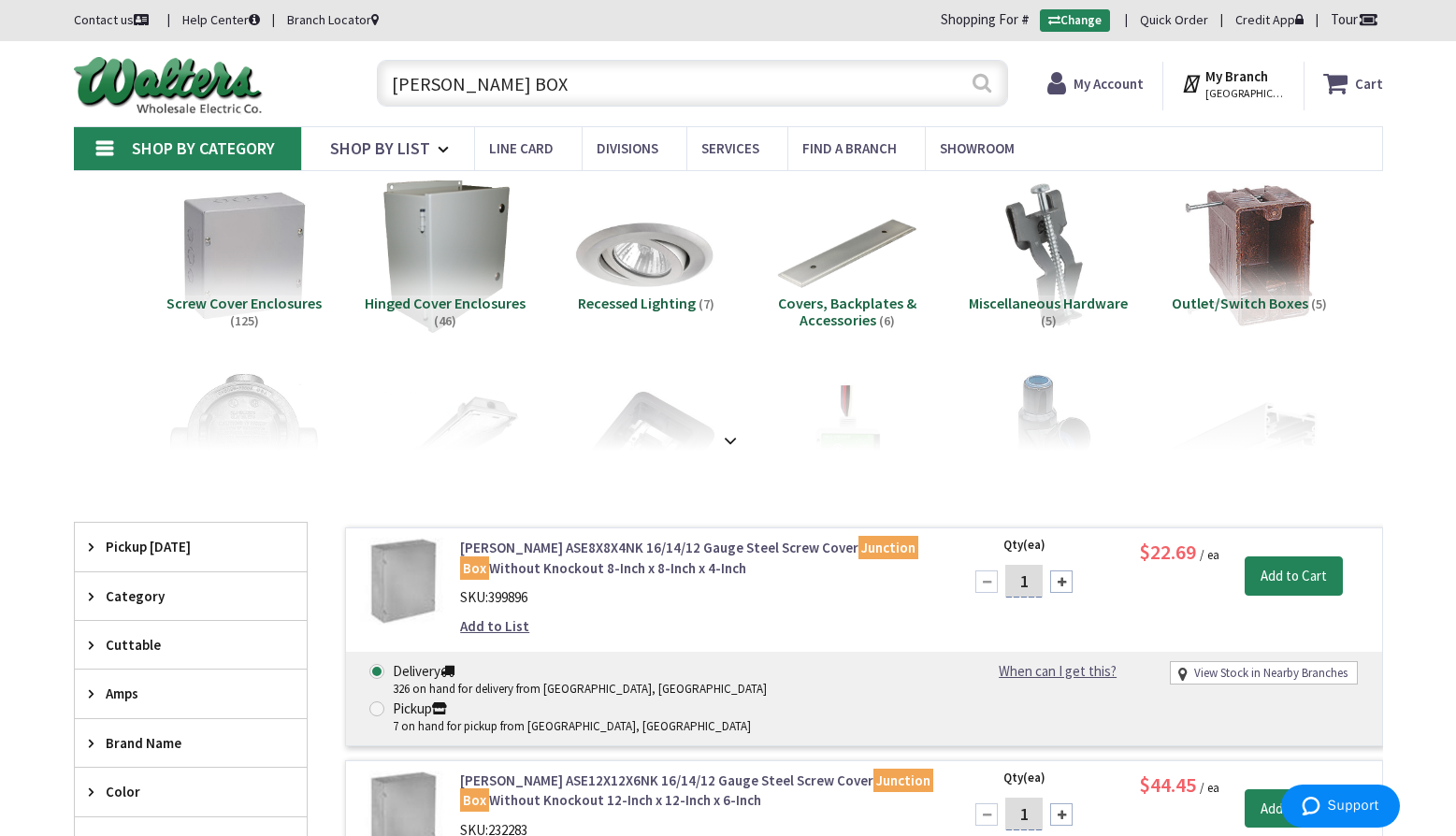 type on "[PERSON_NAME] BOX" 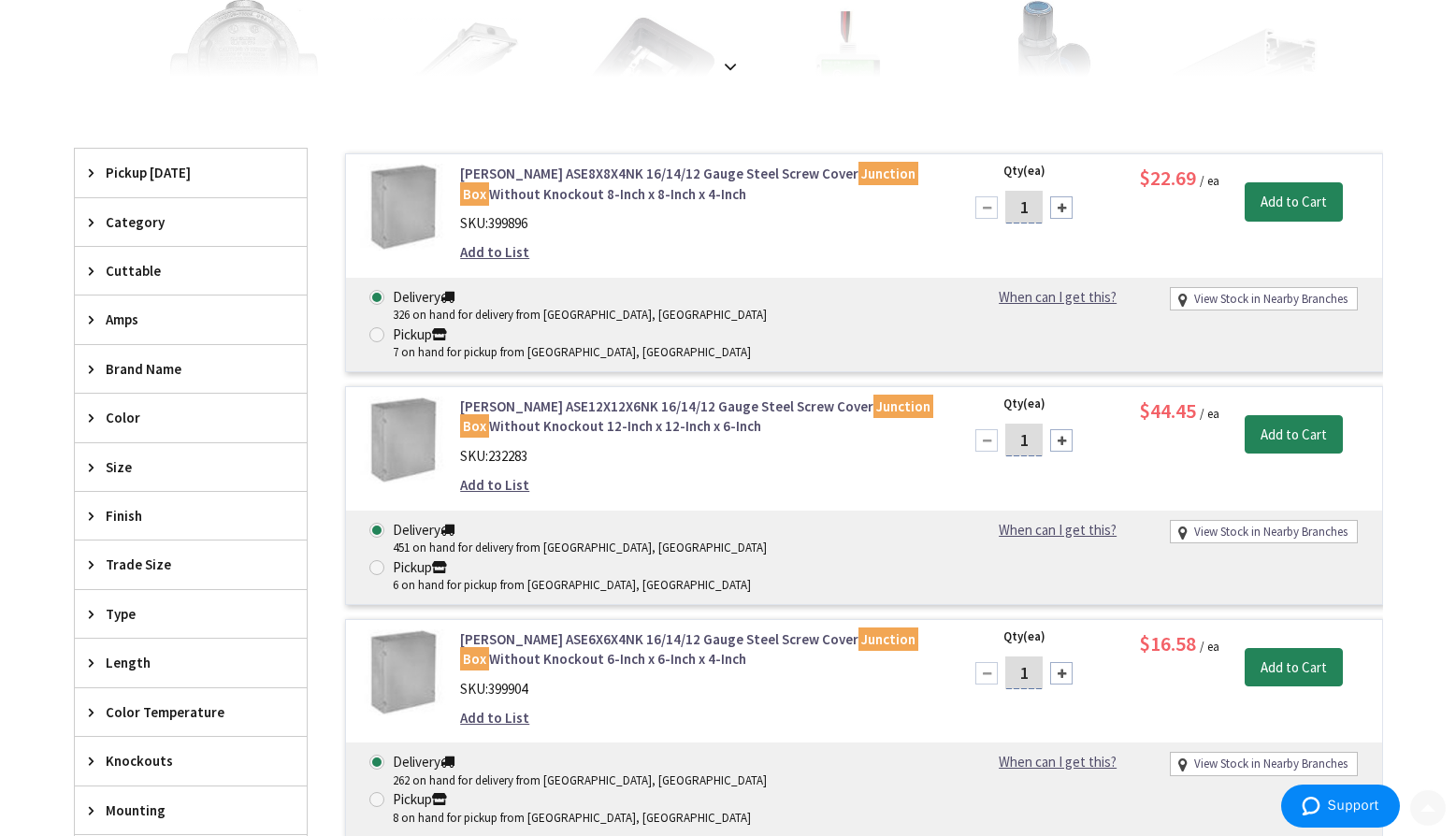 scroll, scrollTop: 655, scrollLeft: 0, axis: vertical 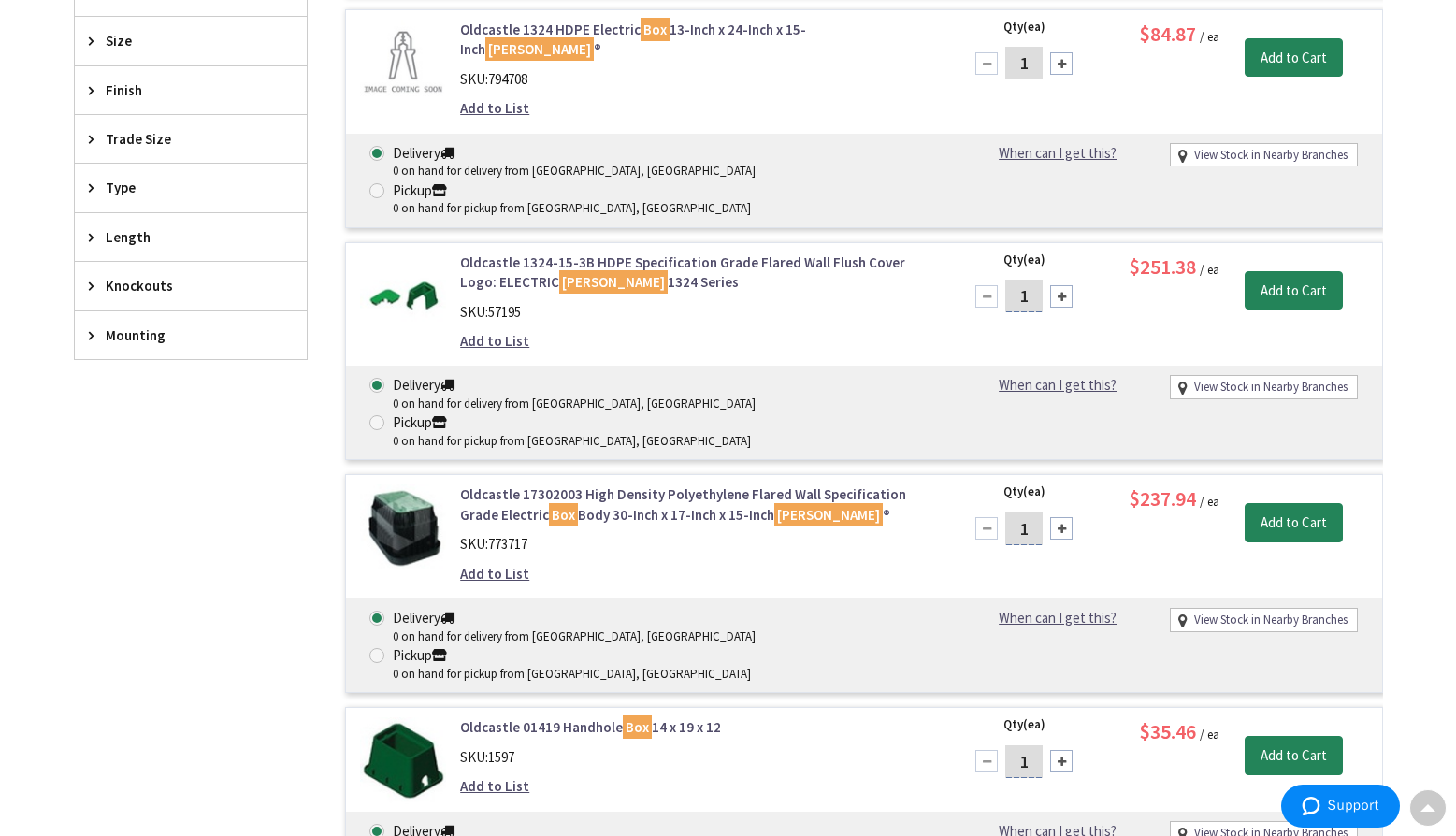click on "Oldcastle 17302003 High Density Polyethylene Flared Wall Specification Grade Electric  Box  Body 30-Inch x 17-Inch x 15-Inch  Carson ®" at bounding box center [698, 504] 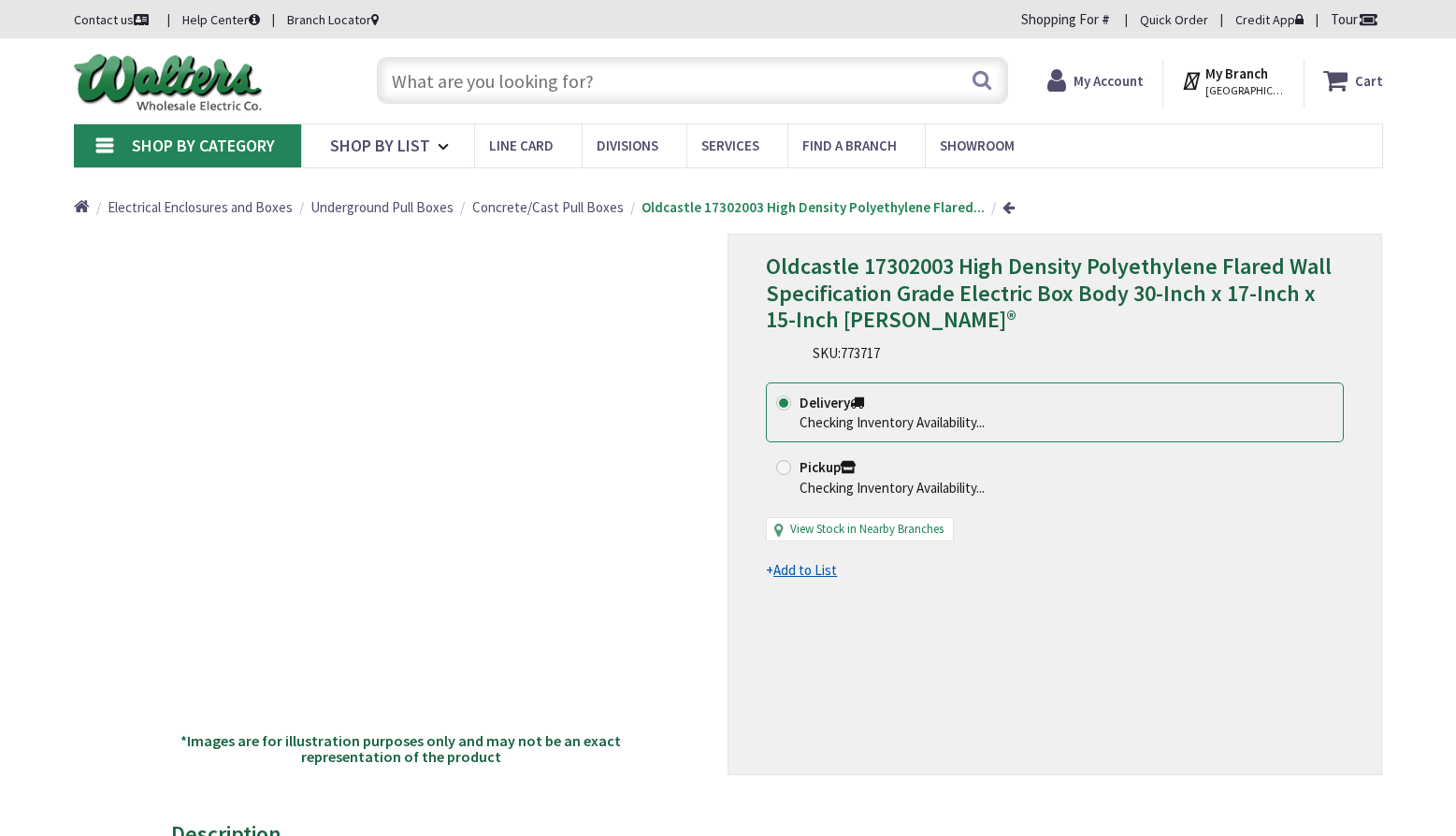 scroll, scrollTop: 0, scrollLeft: 0, axis: both 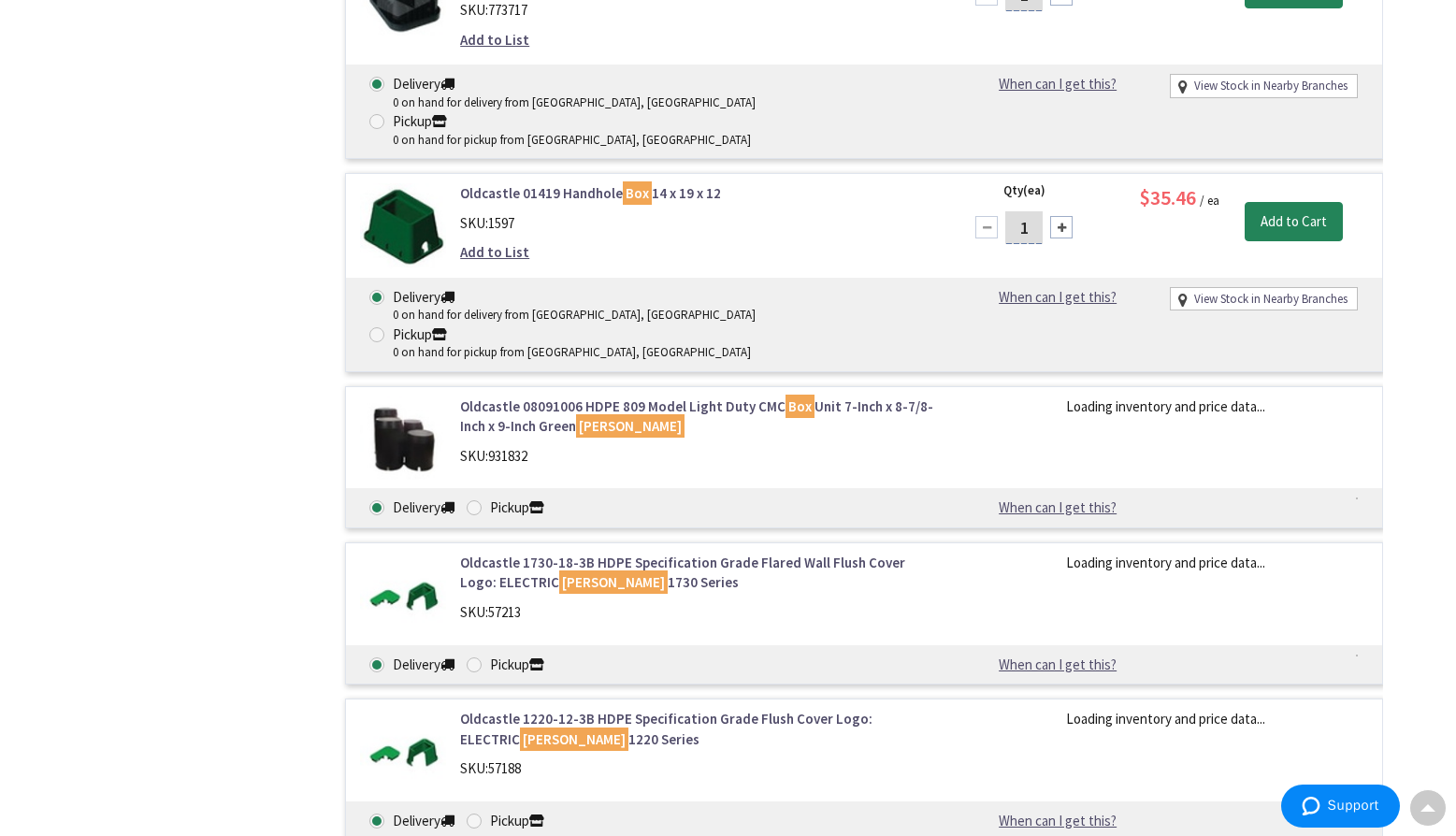 click on "Oldcastle 1730-18-3B HDPE Specification Grade Flared Wall Flush Cover Logo: ELECTRIC  Carson  1730 Series" at bounding box center (698, 572) 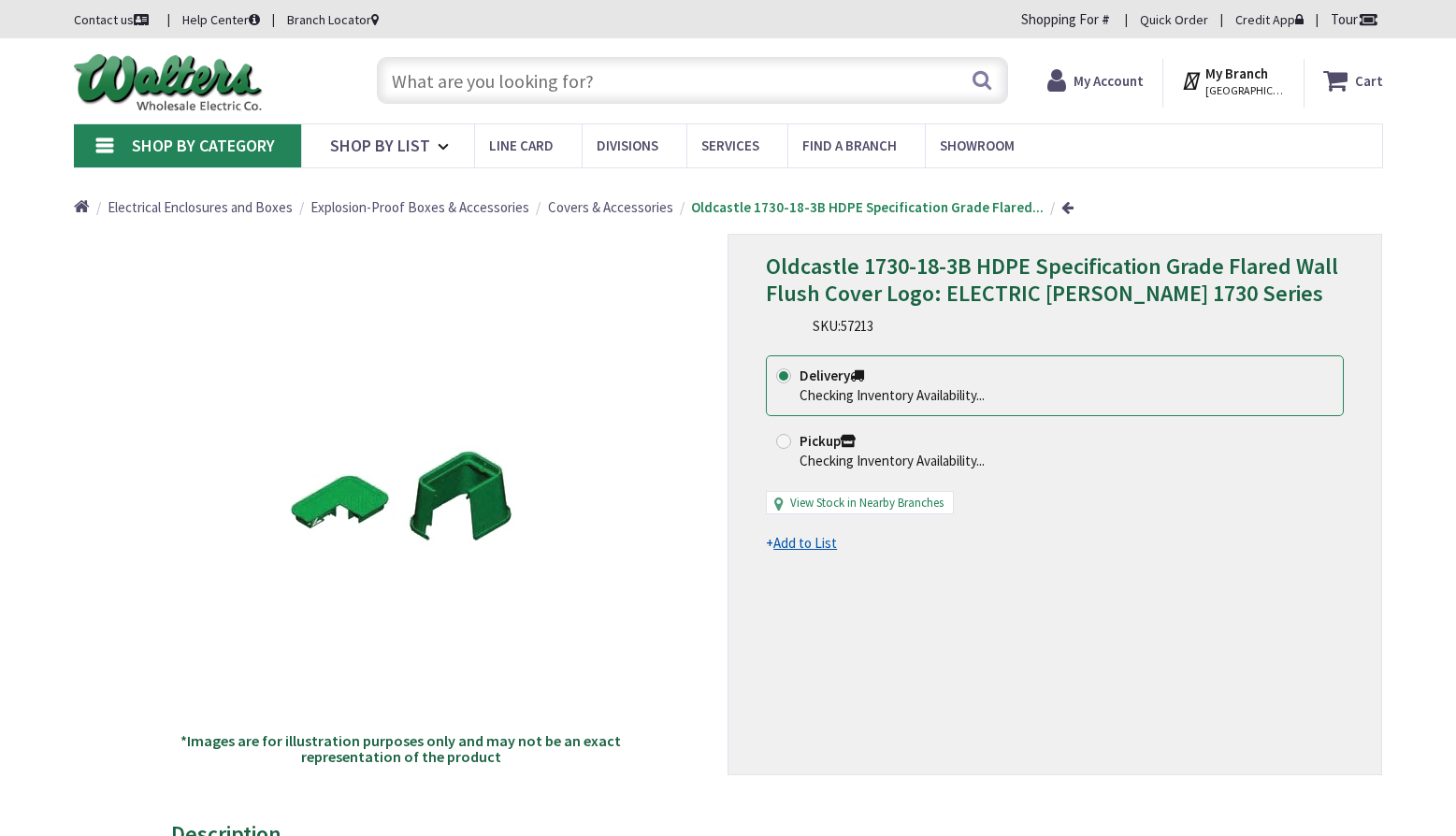 scroll, scrollTop: 0, scrollLeft: 0, axis: both 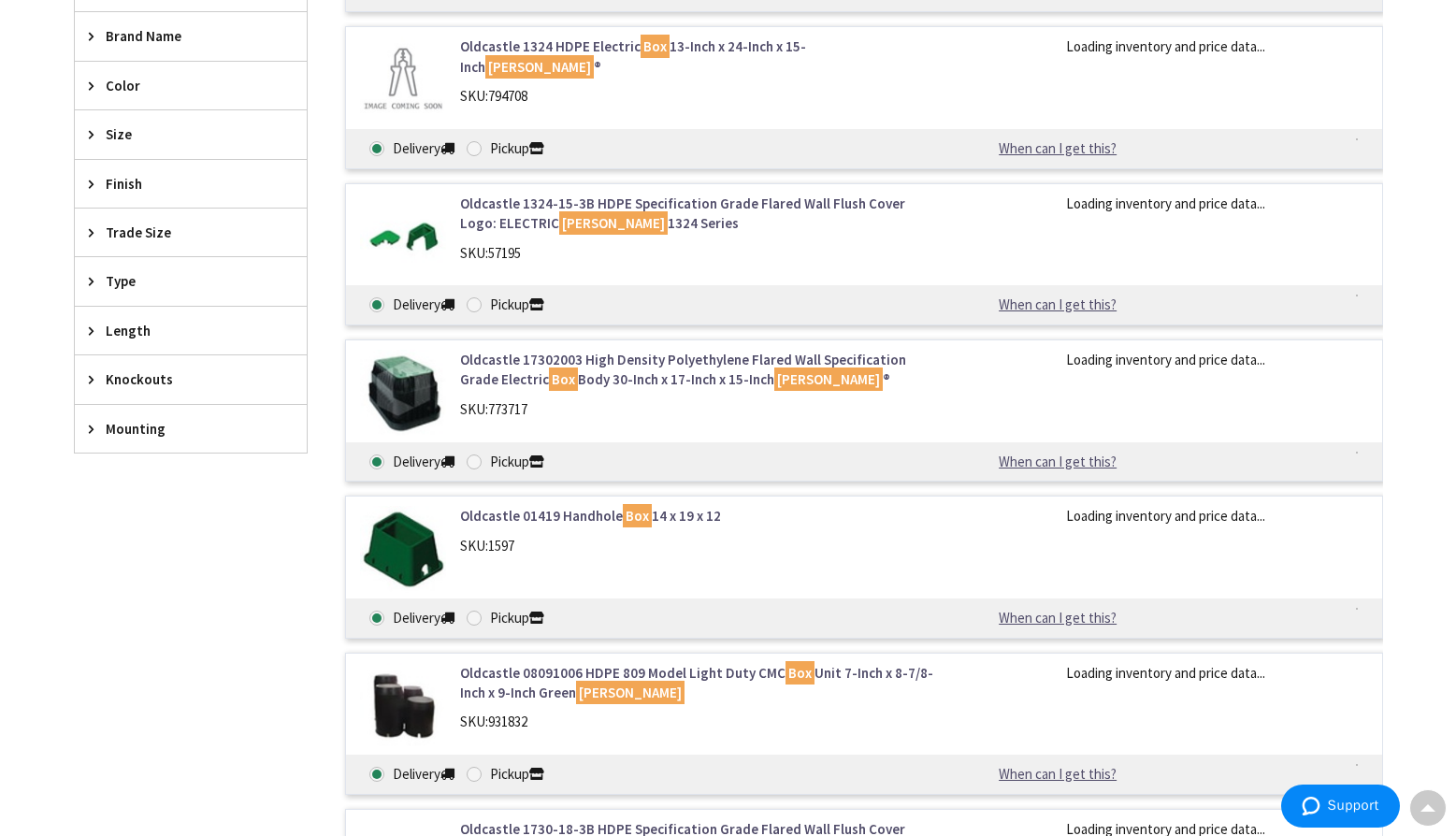 click on "Oldcastle 17302003 High Density Polyethylene Flared Wall Specification Grade Electric  Box  Body 30-Inch x 17-Inch x 15-Inch  Carson ®" at bounding box center [698, 369] 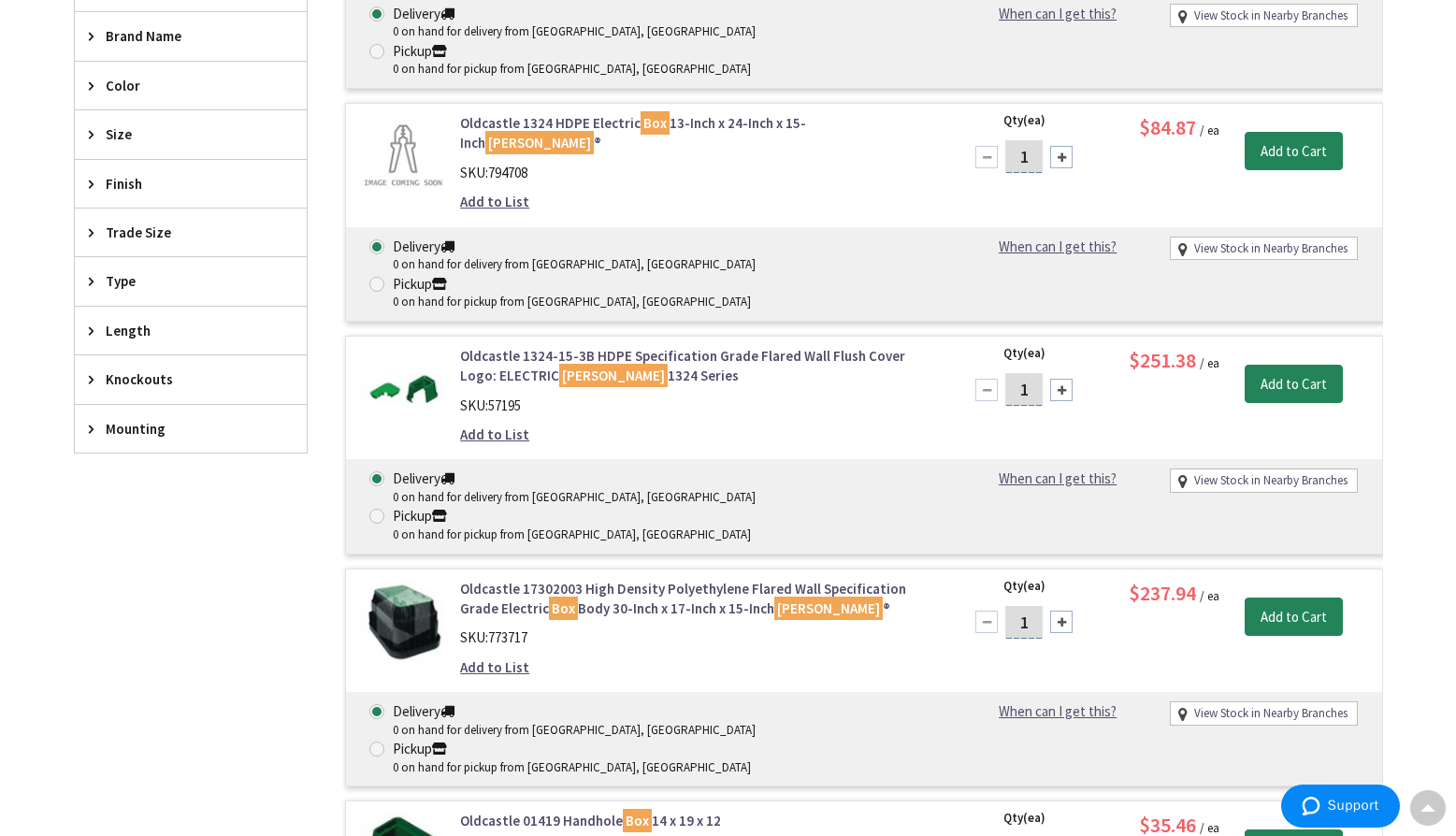 click on "Oldcastle 17302003 High Density Polyethylene Flared Wall Specification Grade Electric  Box  Body 30-Inch x 17-Inch x 15-Inch  Carson ®" at bounding box center (698, 598) 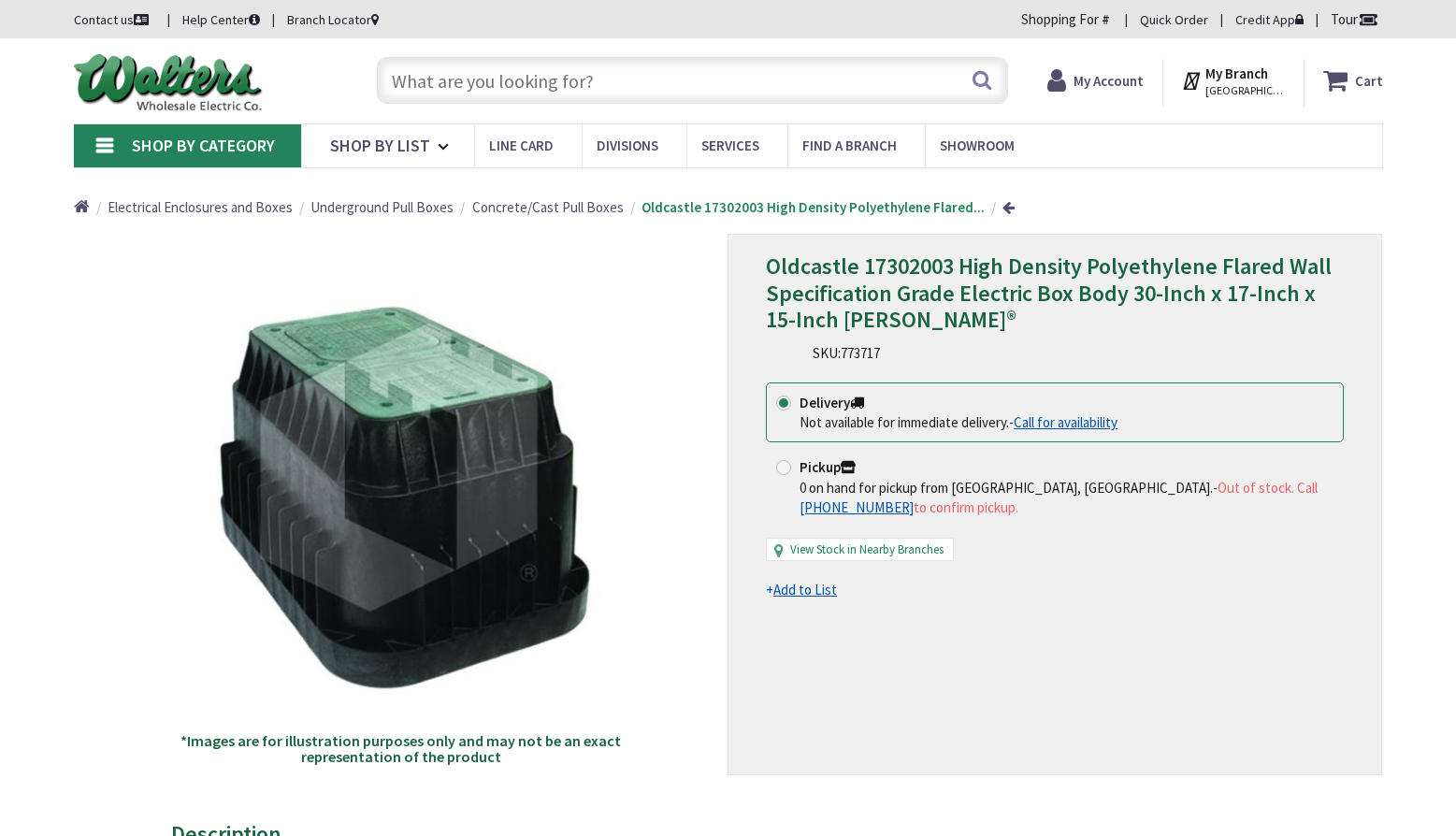 scroll, scrollTop: 0, scrollLeft: 0, axis: both 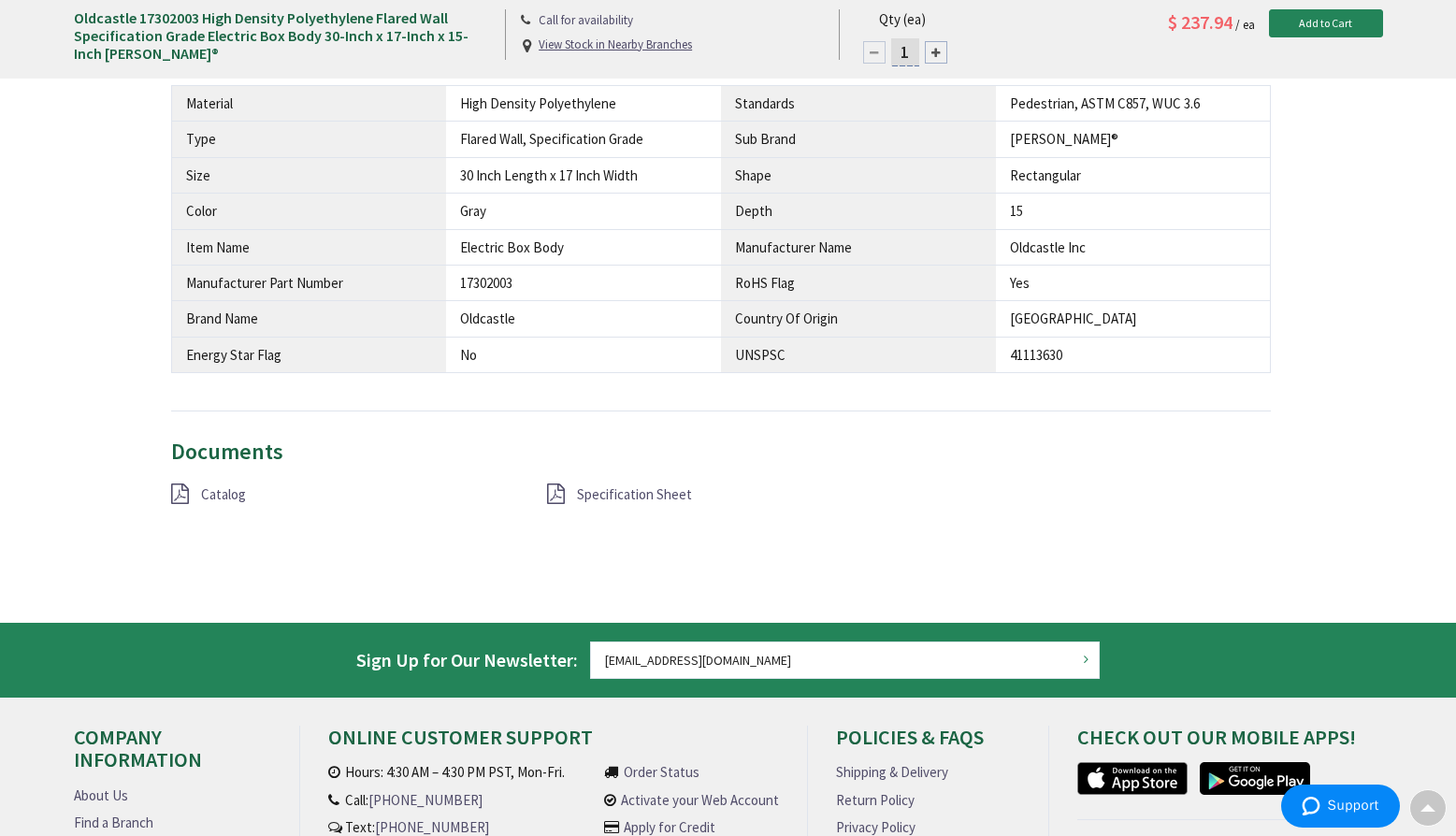 click on "Specification Sheet" at bounding box center [634, 494] 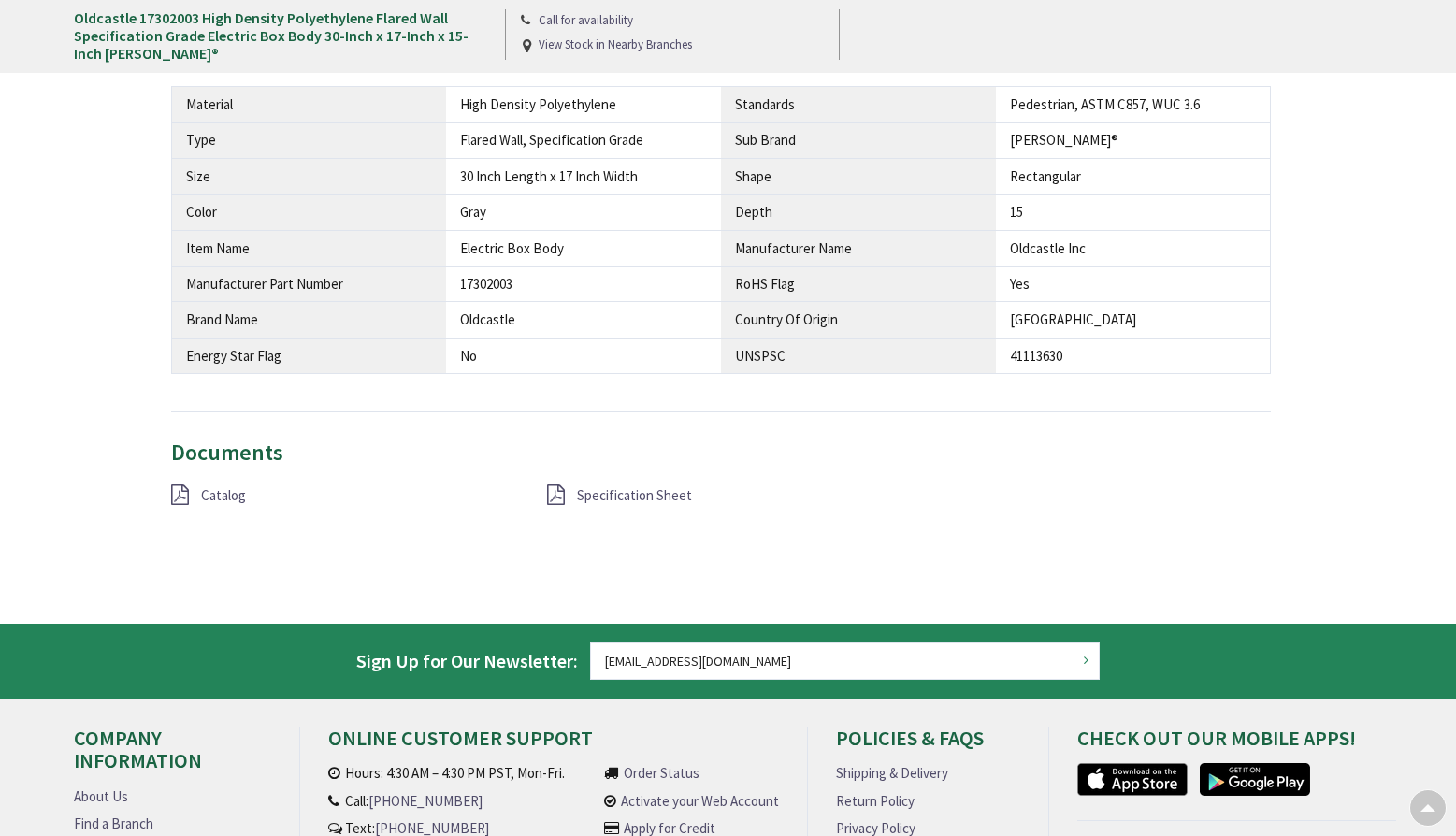 scroll, scrollTop: 0, scrollLeft: 0, axis: both 